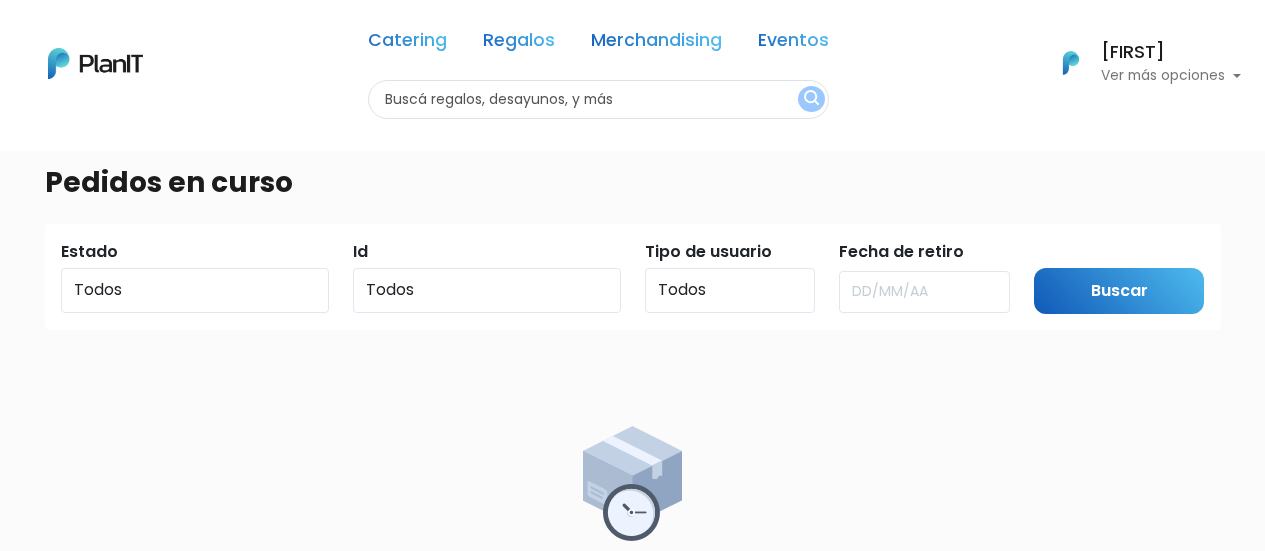 scroll, scrollTop: 0, scrollLeft: 0, axis: both 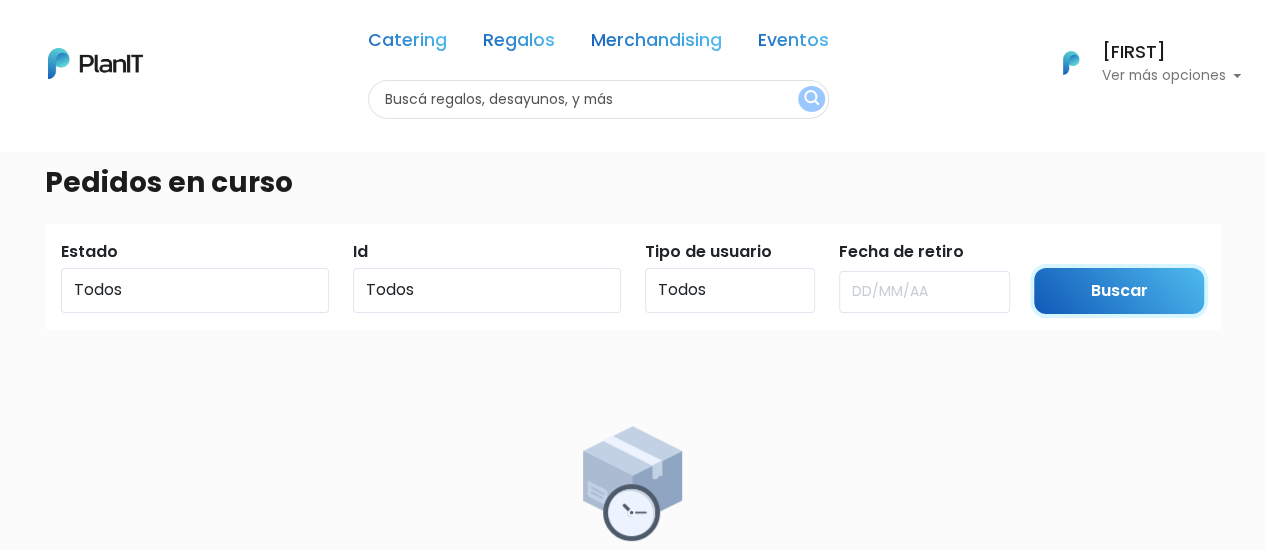 click on "Buscar" at bounding box center [1119, 291] 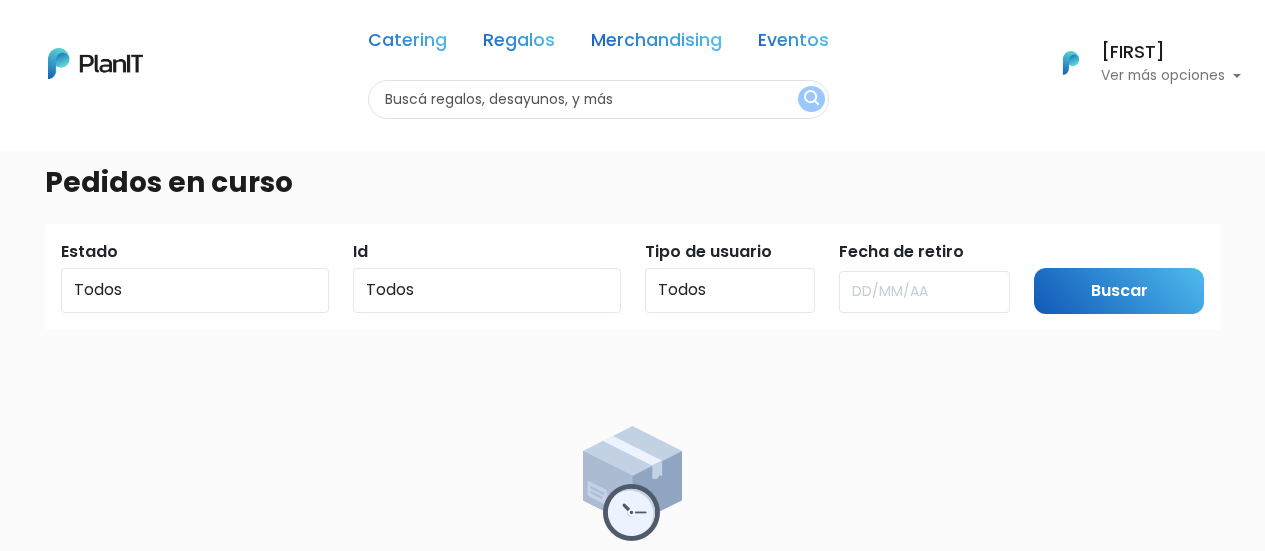 scroll, scrollTop: 0, scrollLeft: 0, axis: both 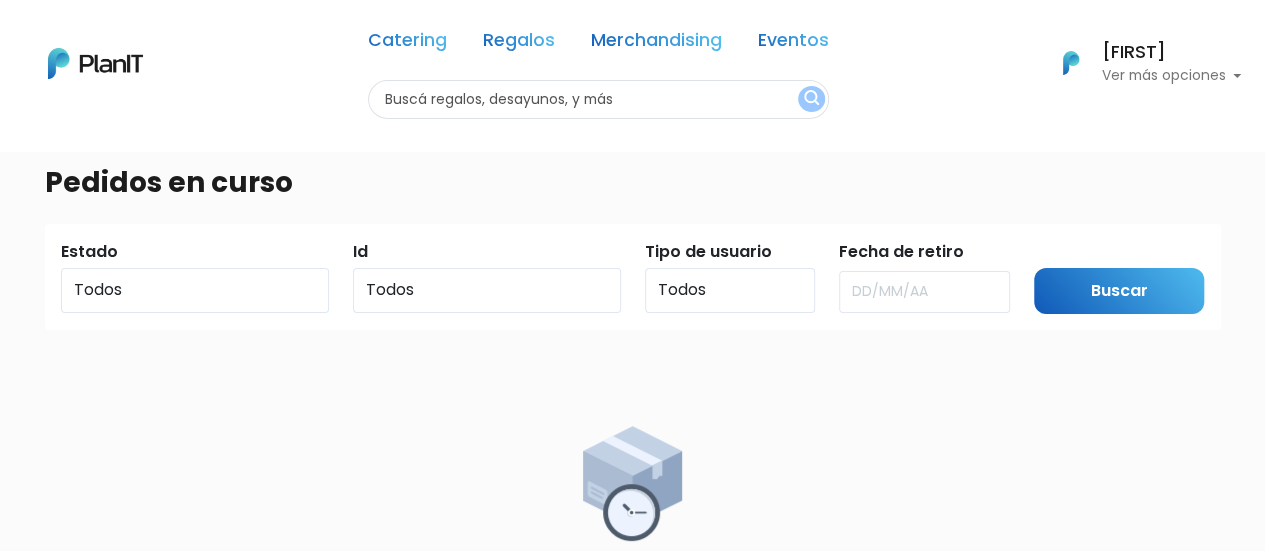 click on "Ver más opciones" at bounding box center (1171, 76) 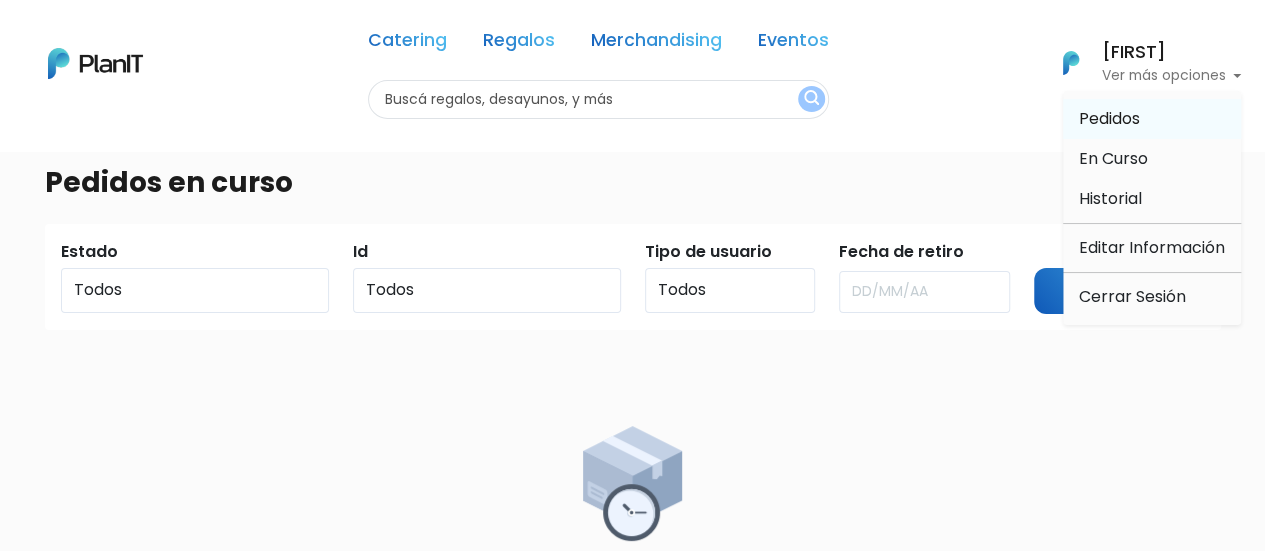 click on "Pedidos" at bounding box center (1109, 118) 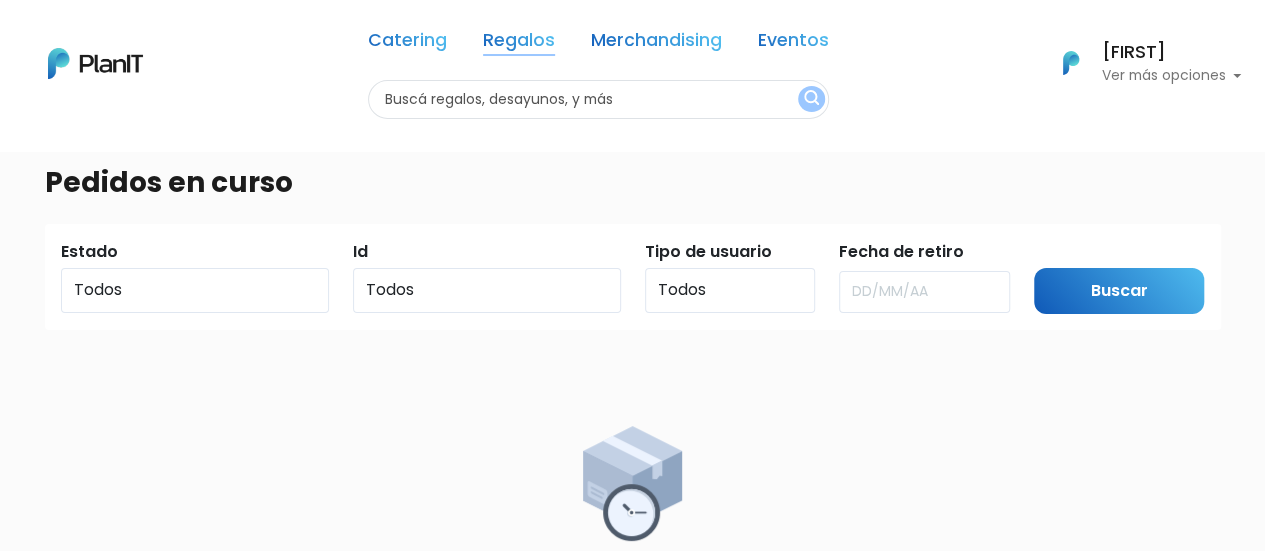 click on "Regalos" at bounding box center (519, 44) 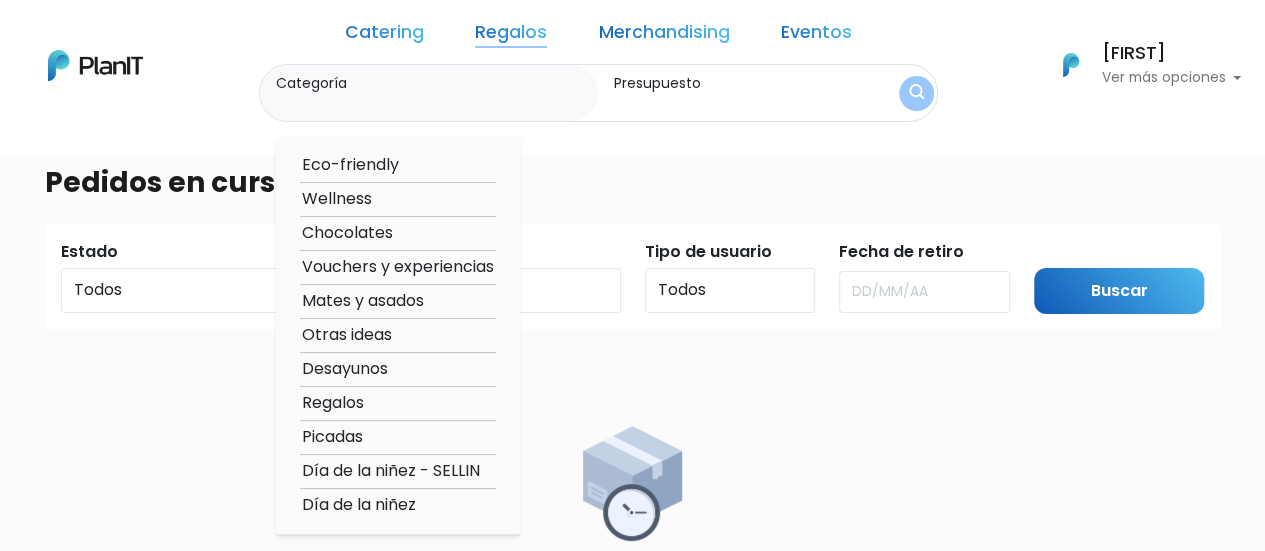 click on "Desayunos" at bounding box center (398, 369) 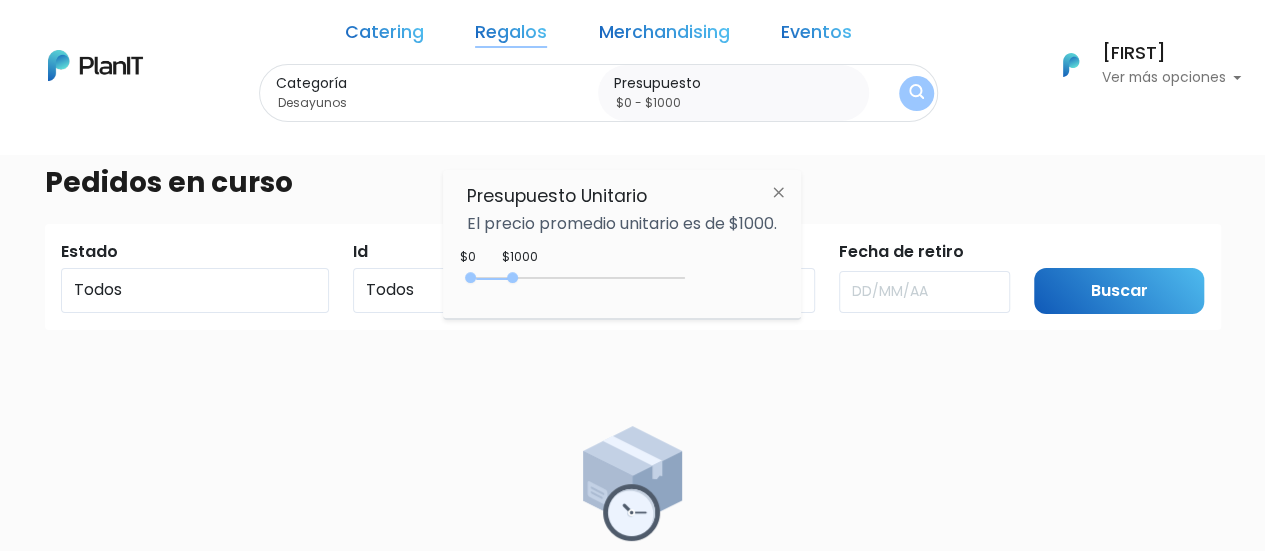 click at bounding box center [778, 192] 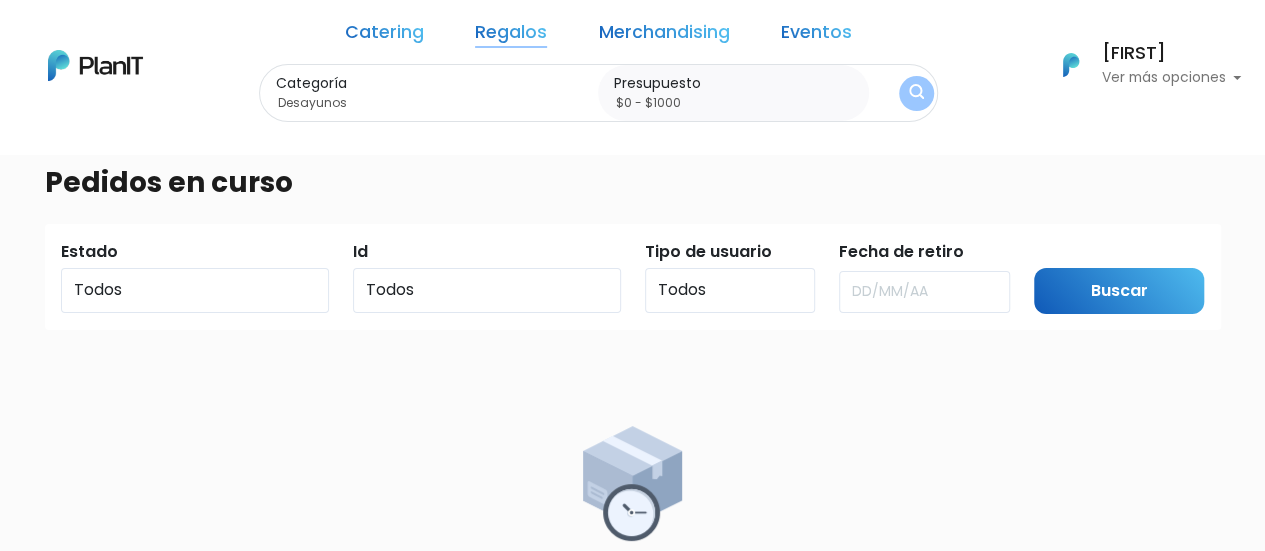 click on "Presupuesto
$0 - $1000" at bounding box center [733, 93] 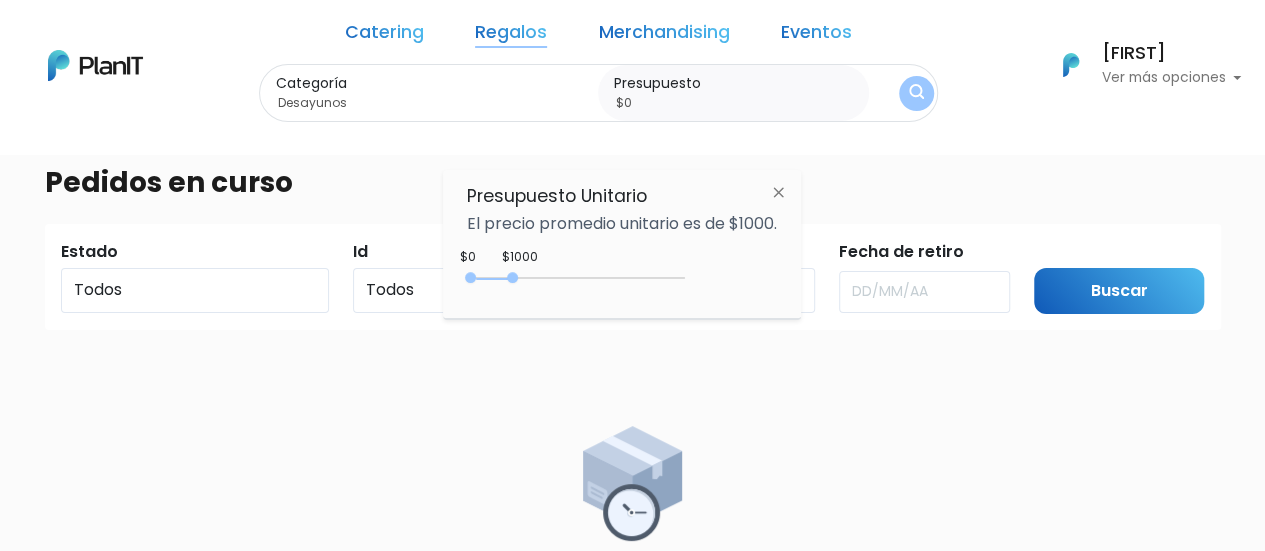 type on "$" 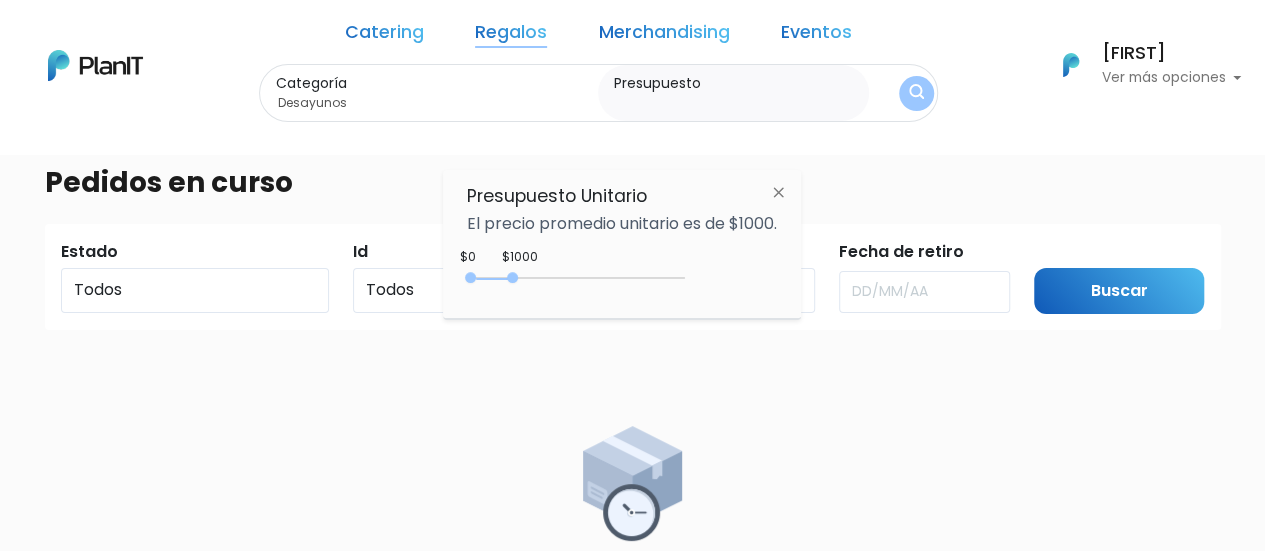 type 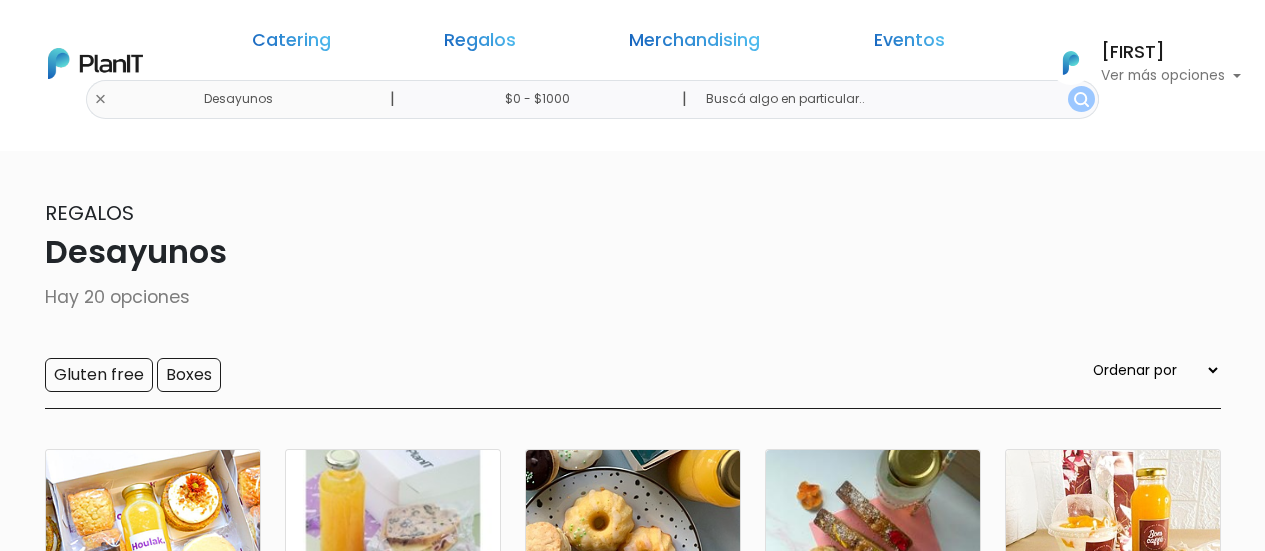 scroll, scrollTop: 0, scrollLeft: 0, axis: both 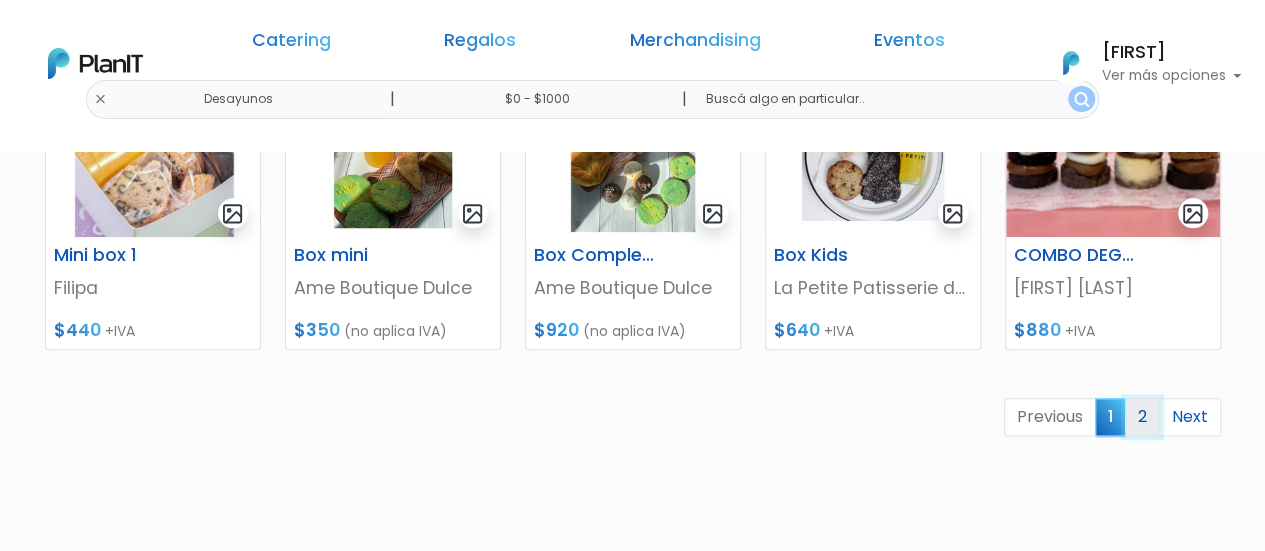 click on "2" at bounding box center [1142, 417] 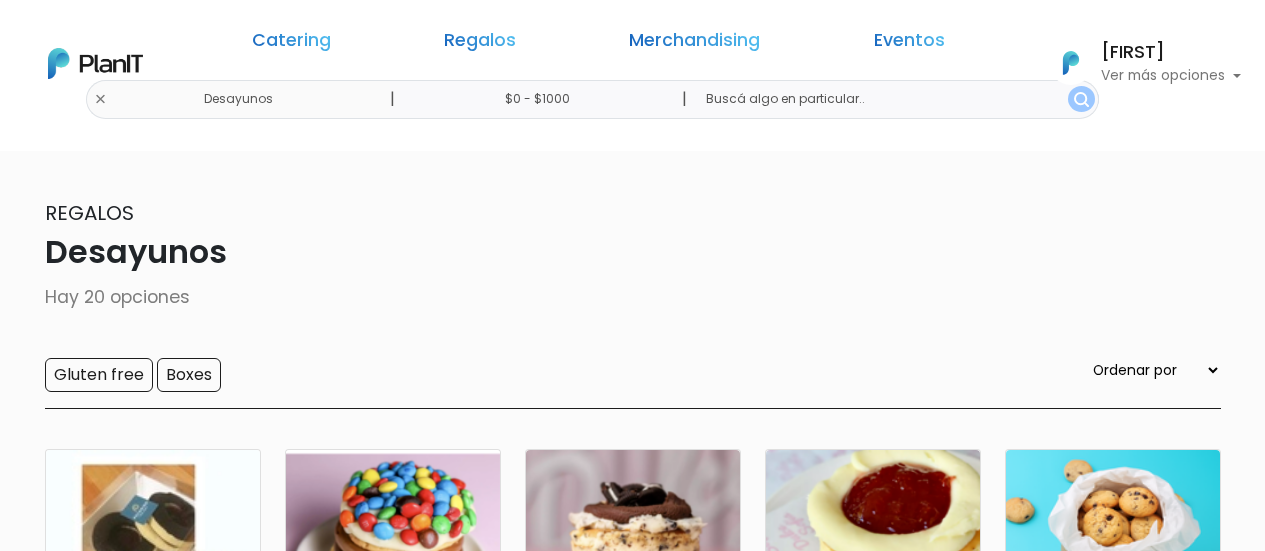 scroll, scrollTop: 0, scrollLeft: 0, axis: both 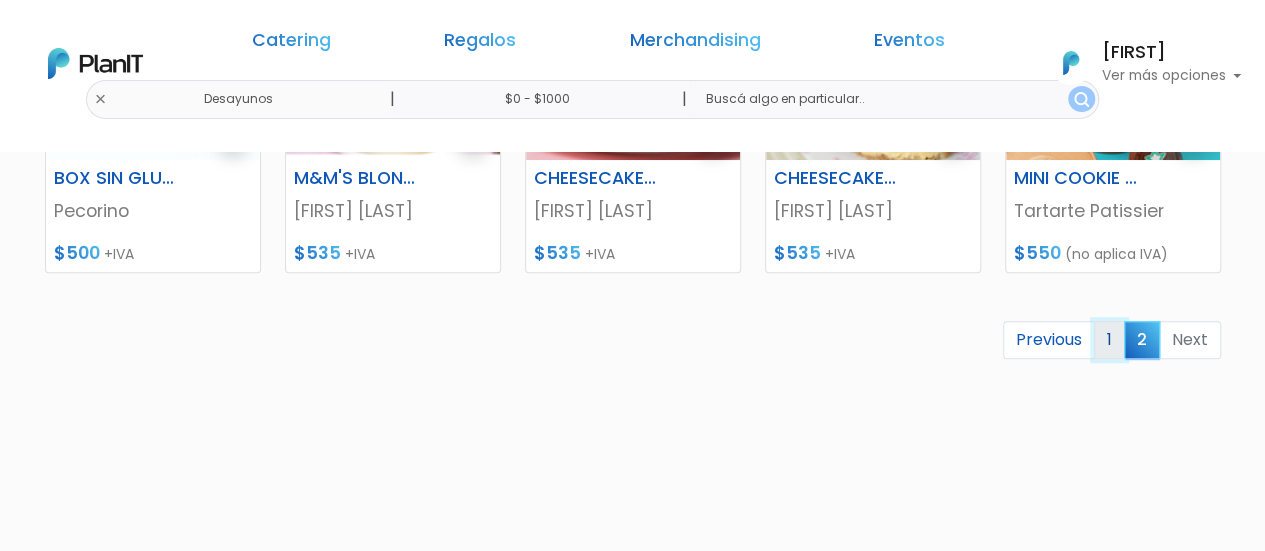 click on "1" at bounding box center (1109, 340) 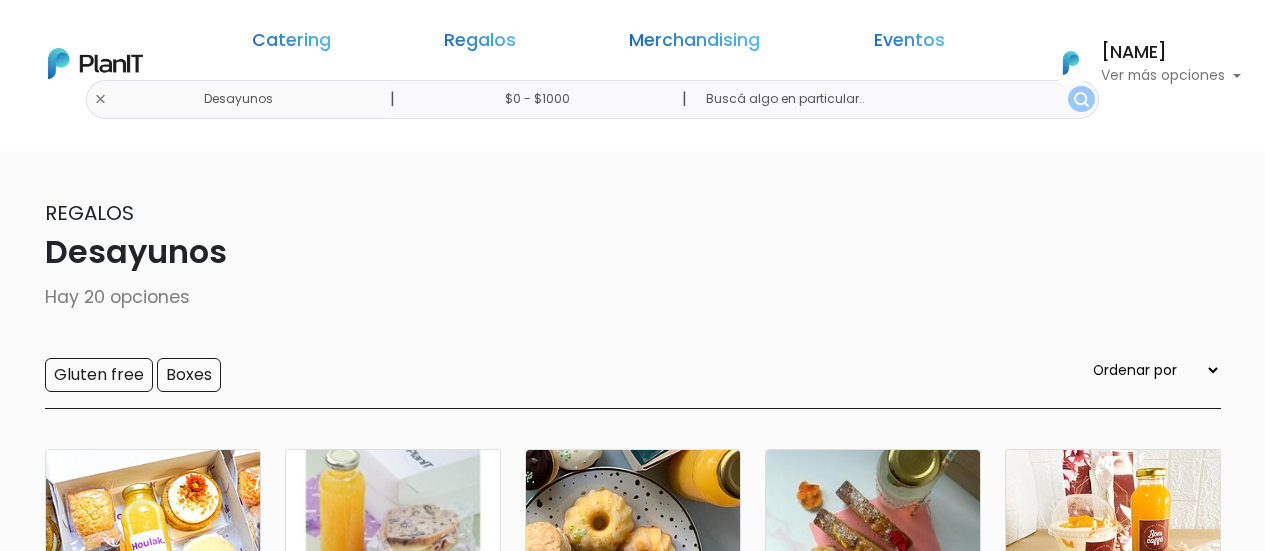 scroll, scrollTop: 0, scrollLeft: 0, axis: both 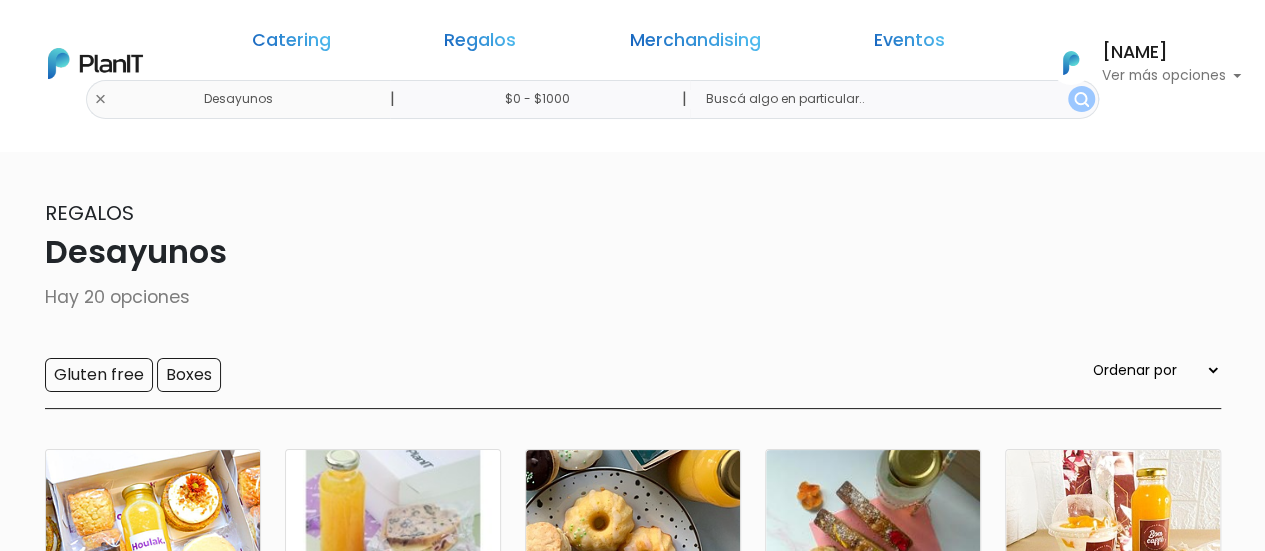 click on "$0 - $1000" at bounding box center [542, 99] 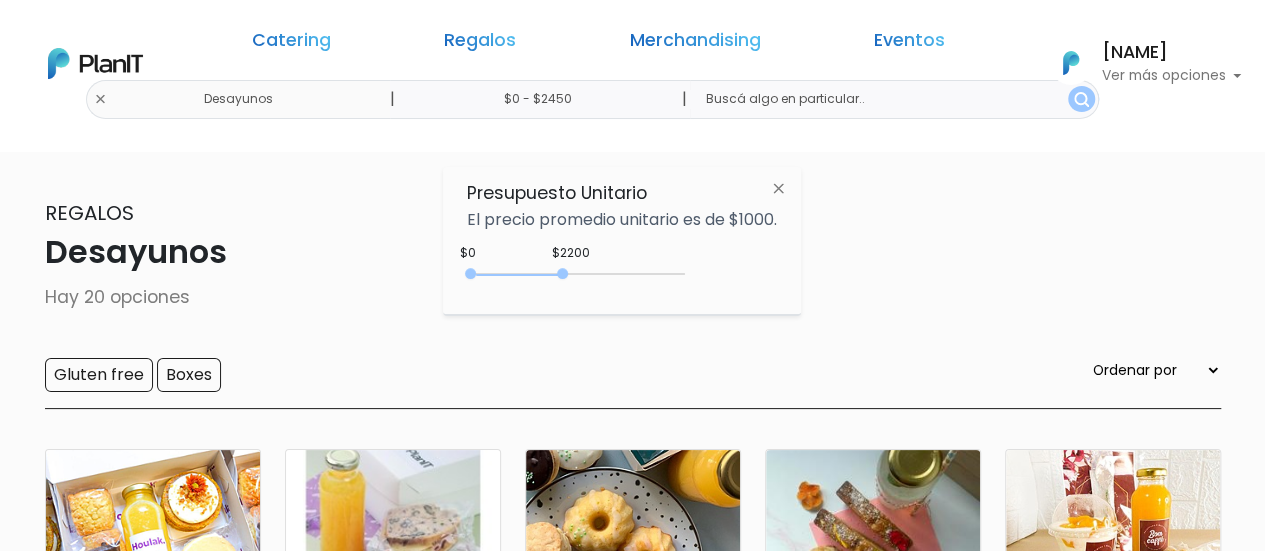 type on "$0 - $2500" 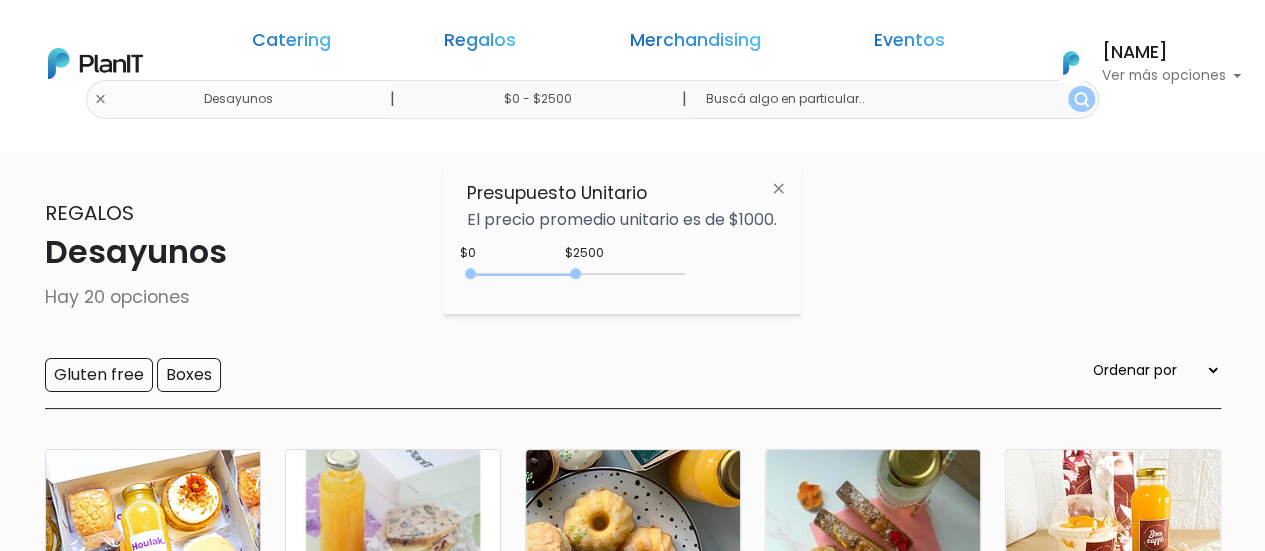 drag, startPoint x: 510, startPoint y: 275, endPoint x: 580, endPoint y: 285, distance: 70.71068 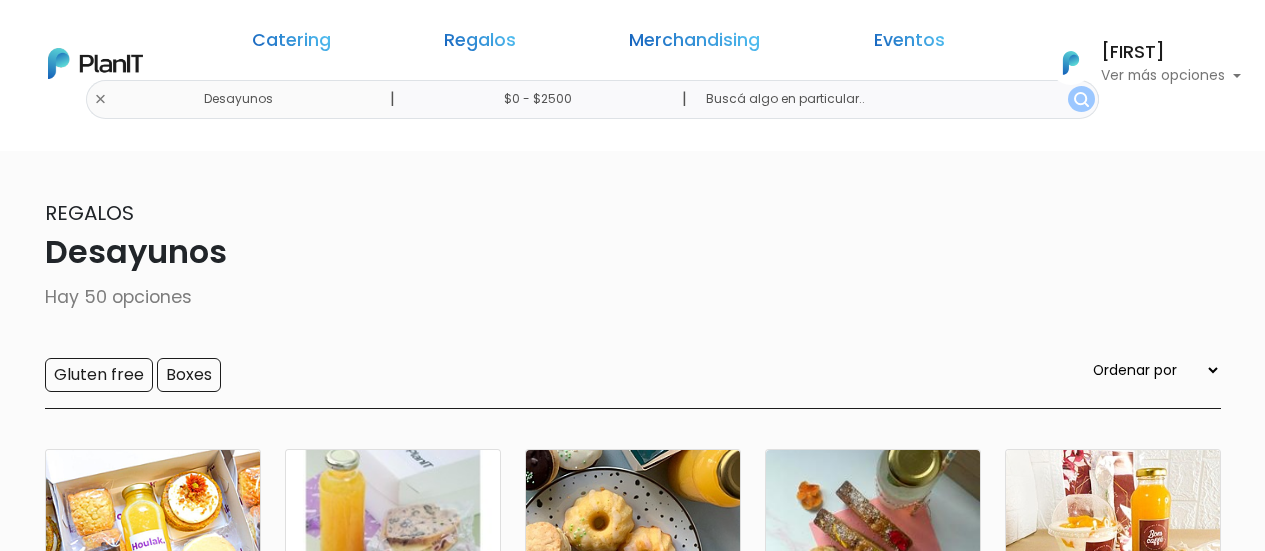 scroll, scrollTop: 0, scrollLeft: 0, axis: both 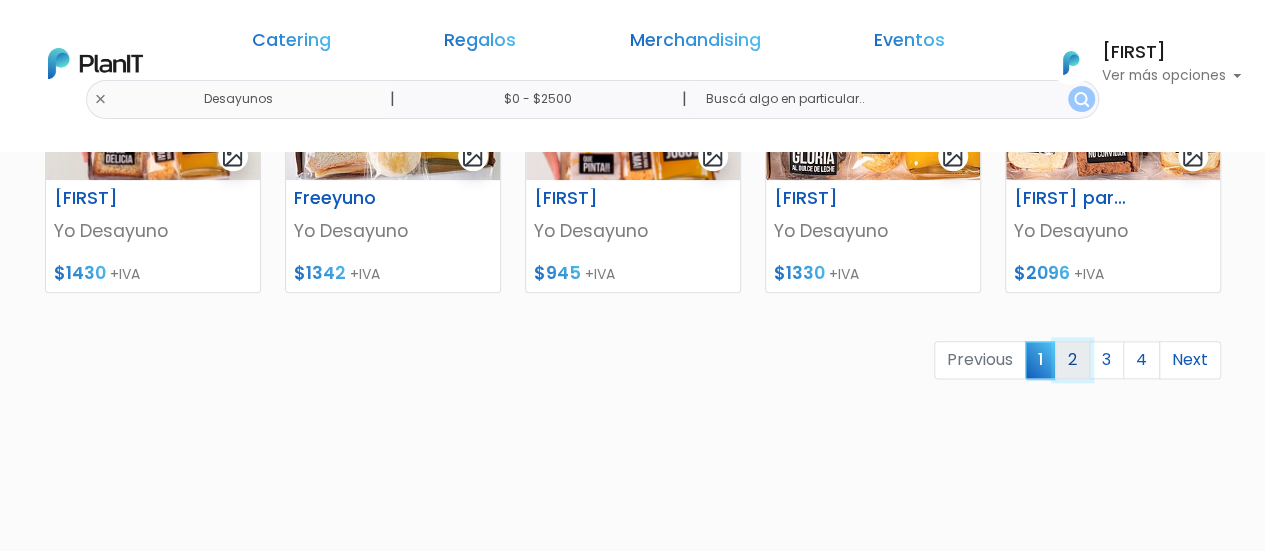 click on "2" at bounding box center (1072, 360) 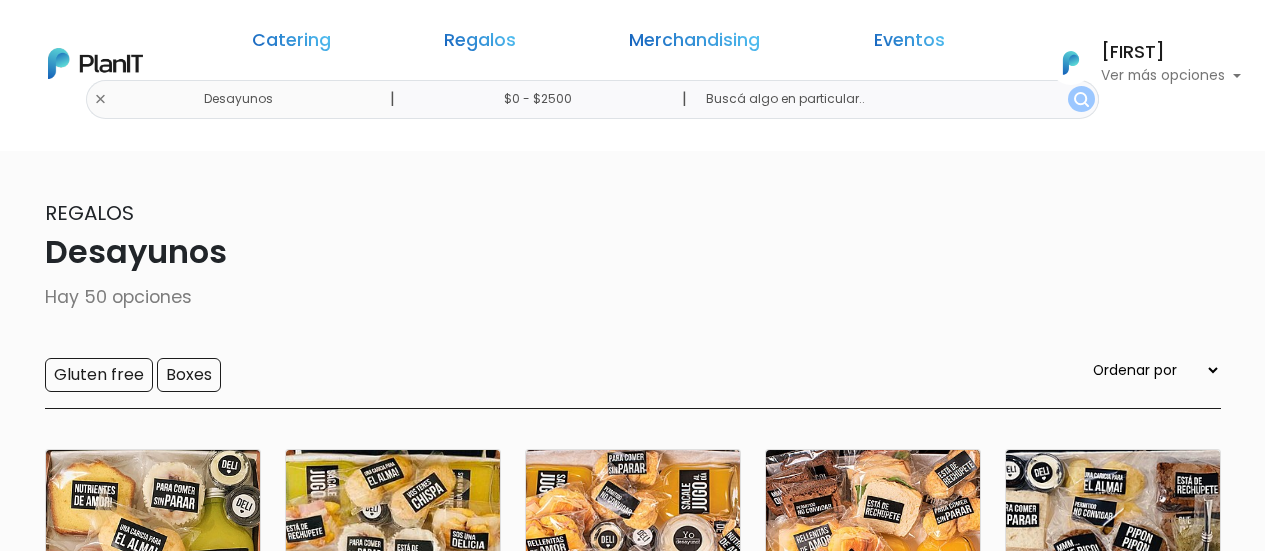 scroll, scrollTop: 0, scrollLeft: 0, axis: both 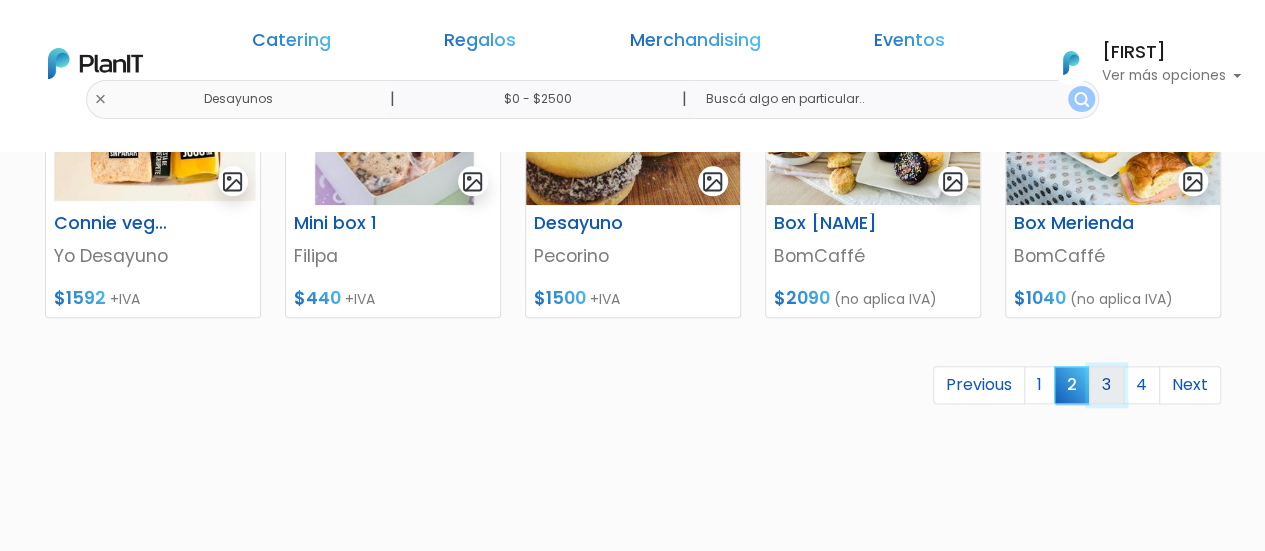 click on "3" at bounding box center (1106, 385) 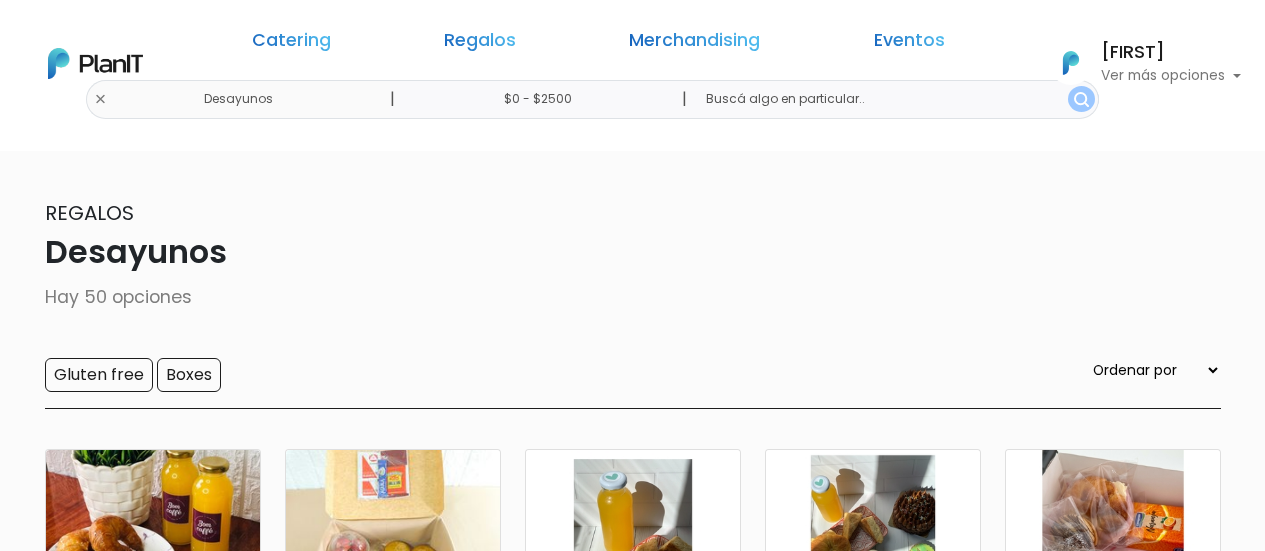 scroll, scrollTop: 0, scrollLeft: 0, axis: both 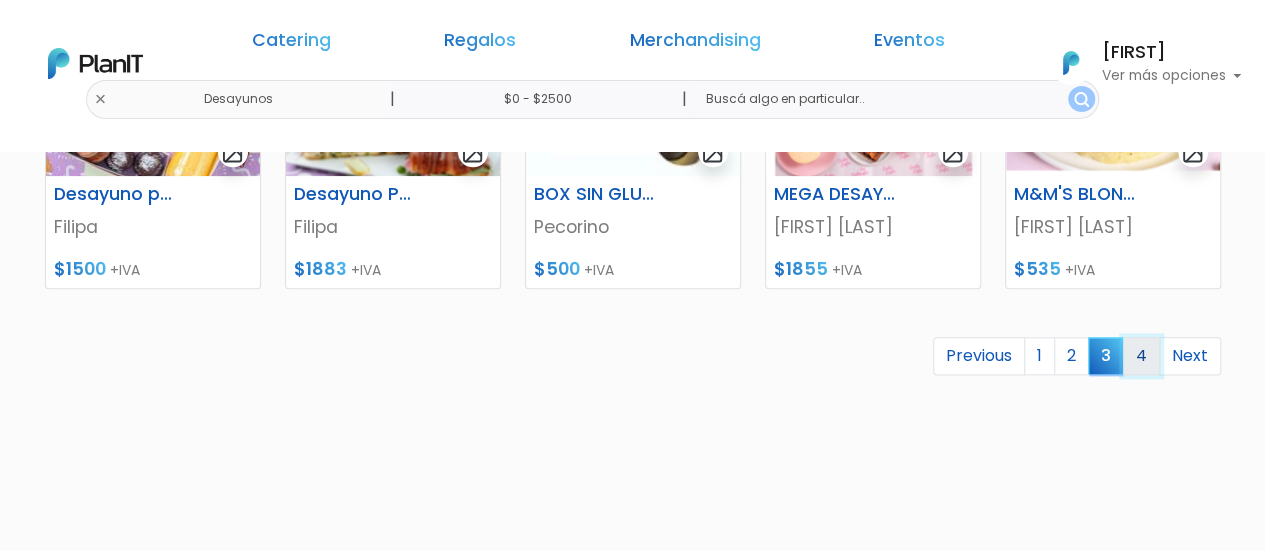 click on "4" at bounding box center [1141, 356] 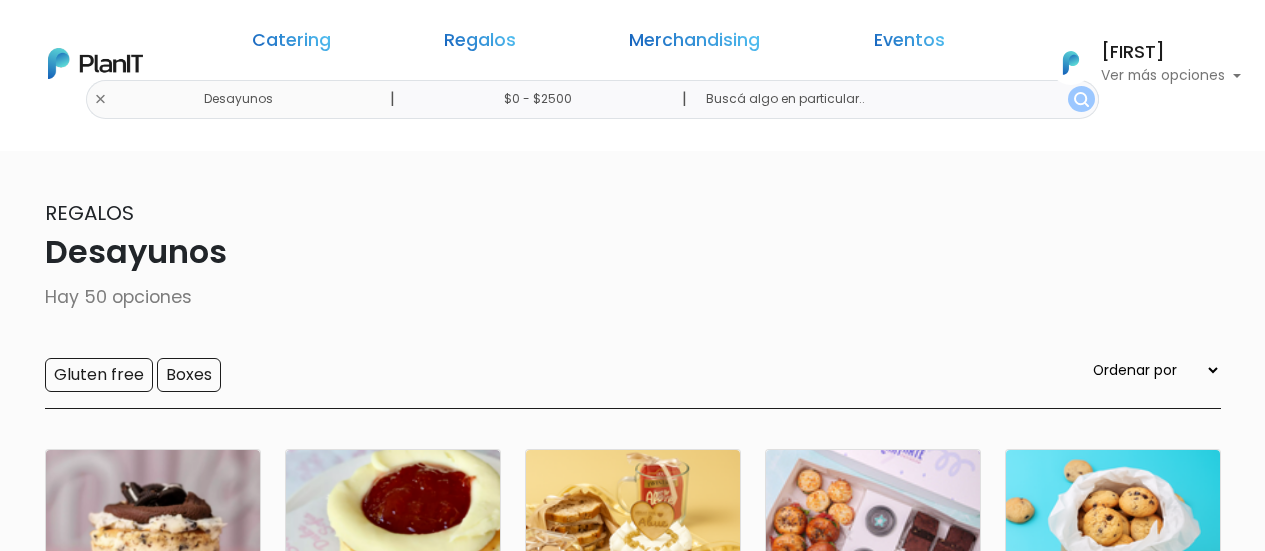 scroll, scrollTop: 0, scrollLeft: 0, axis: both 